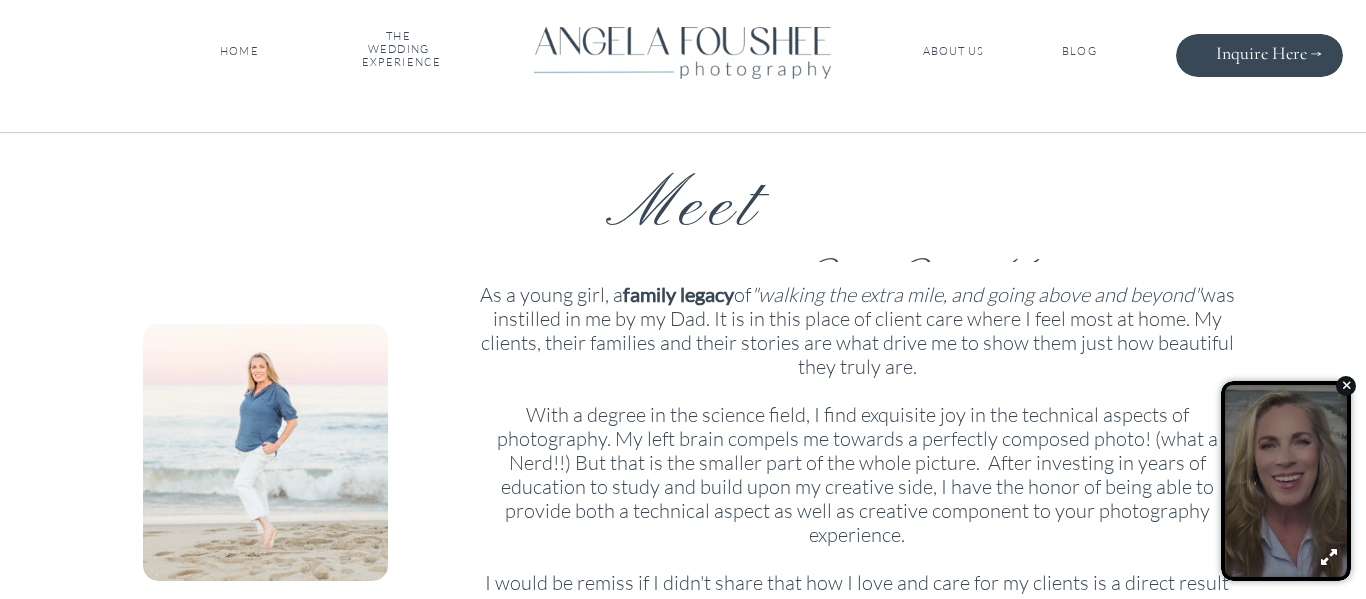 scroll, scrollTop: 0, scrollLeft: 0, axis: both 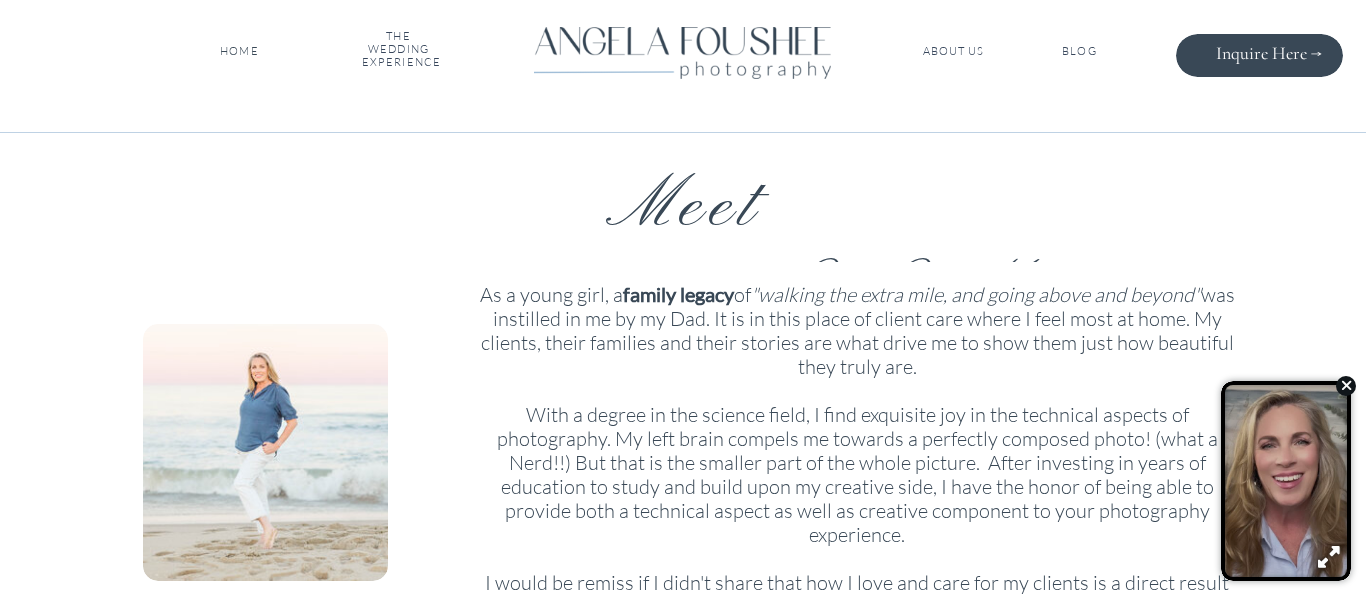 click at bounding box center (1345, 385) 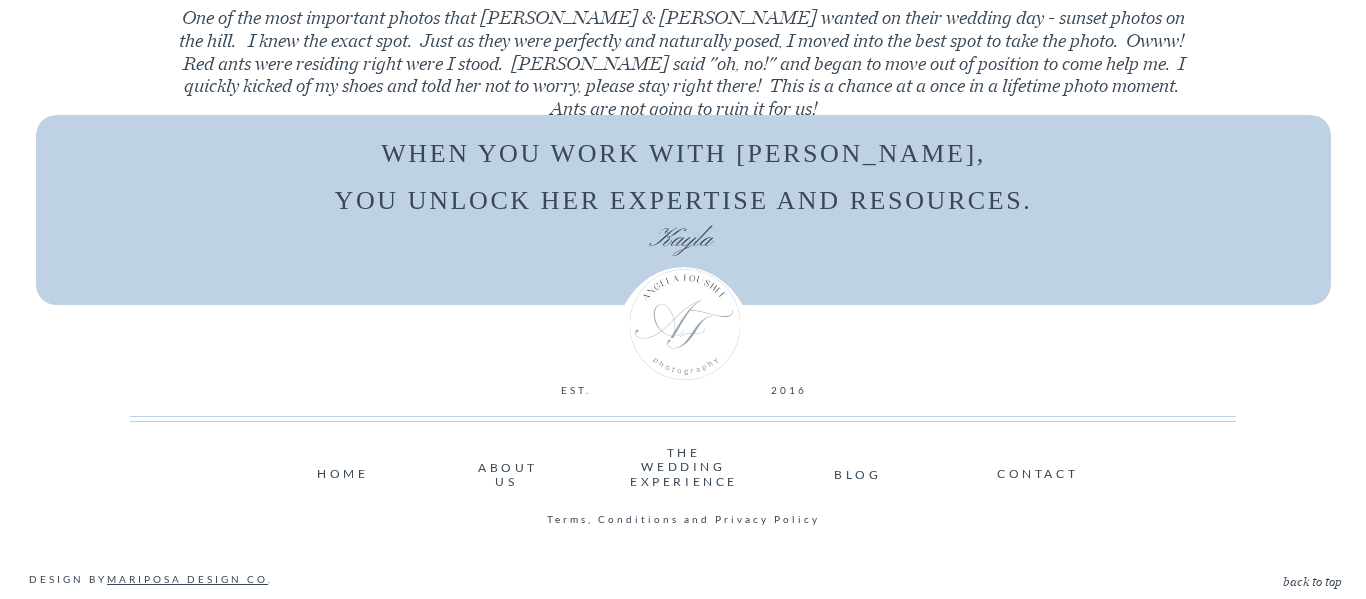 scroll, scrollTop: 5554, scrollLeft: 0, axis: vertical 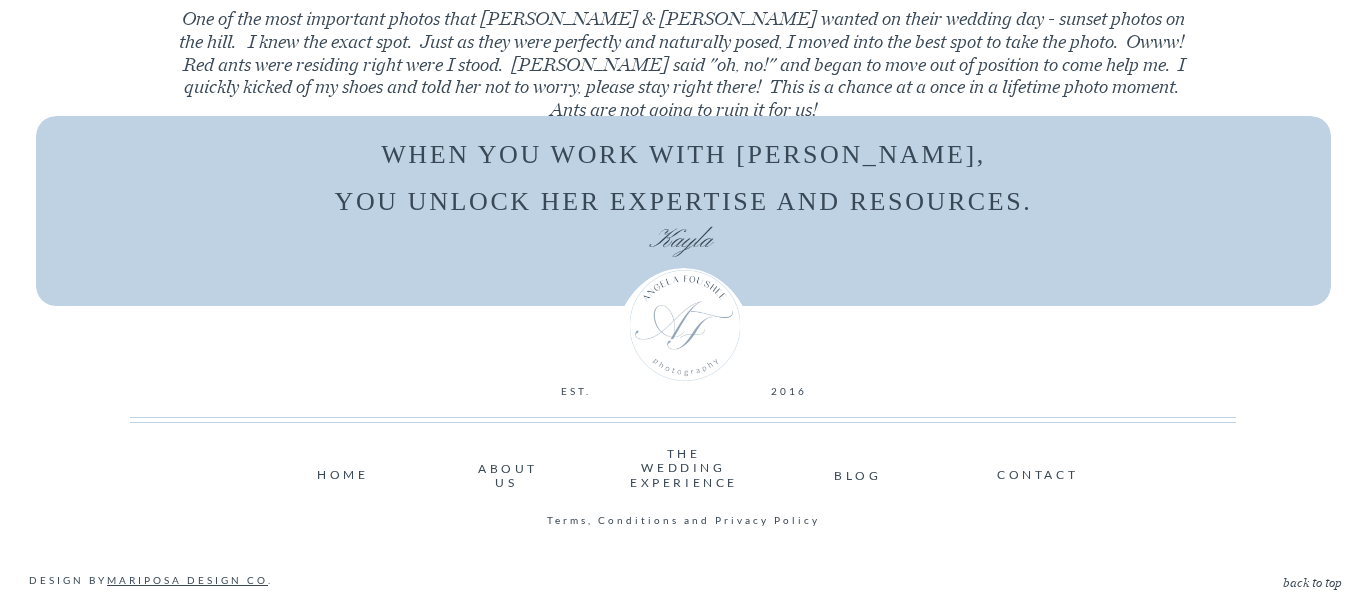 click on "THE WEDDING EXPERIENCE" at bounding box center (683, 469) 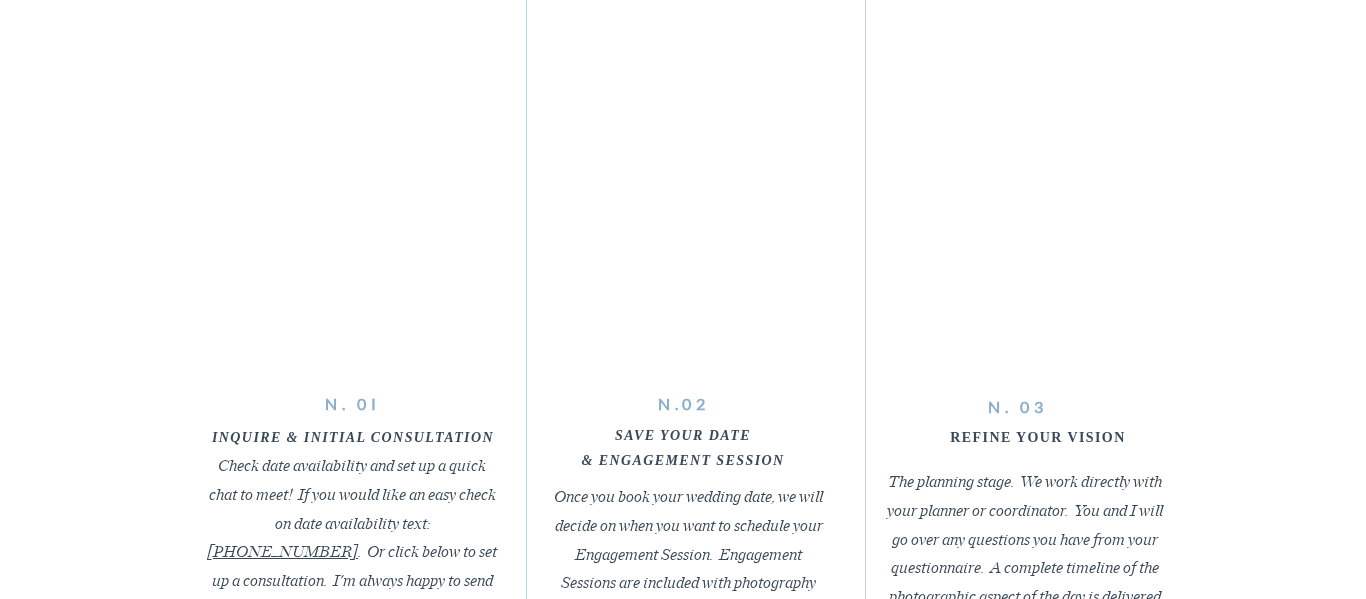 scroll, scrollTop: 1465, scrollLeft: 0, axis: vertical 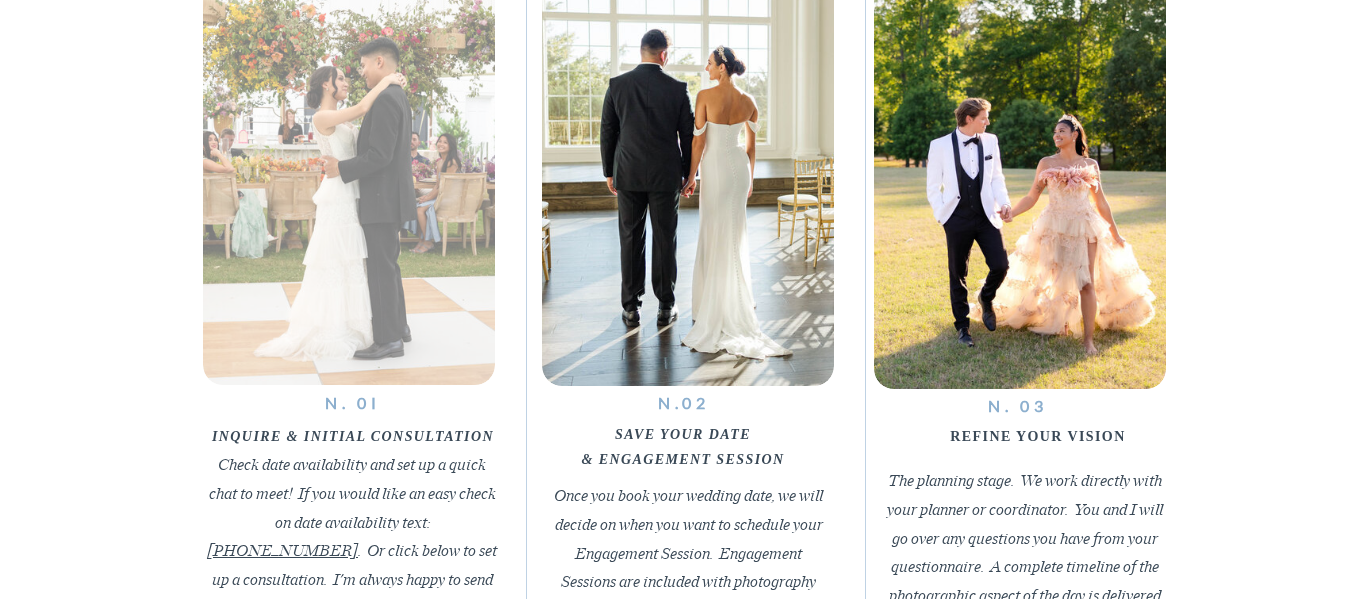 click at bounding box center [349, 173] 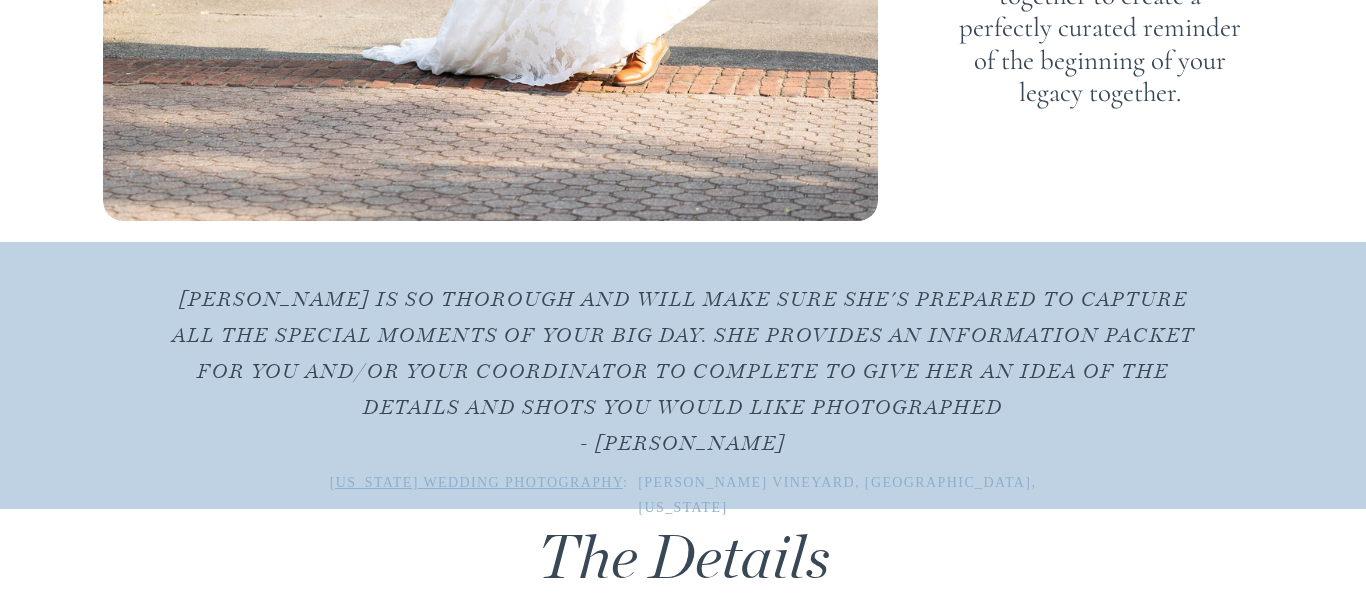 scroll, scrollTop: 0, scrollLeft: 0, axis: both 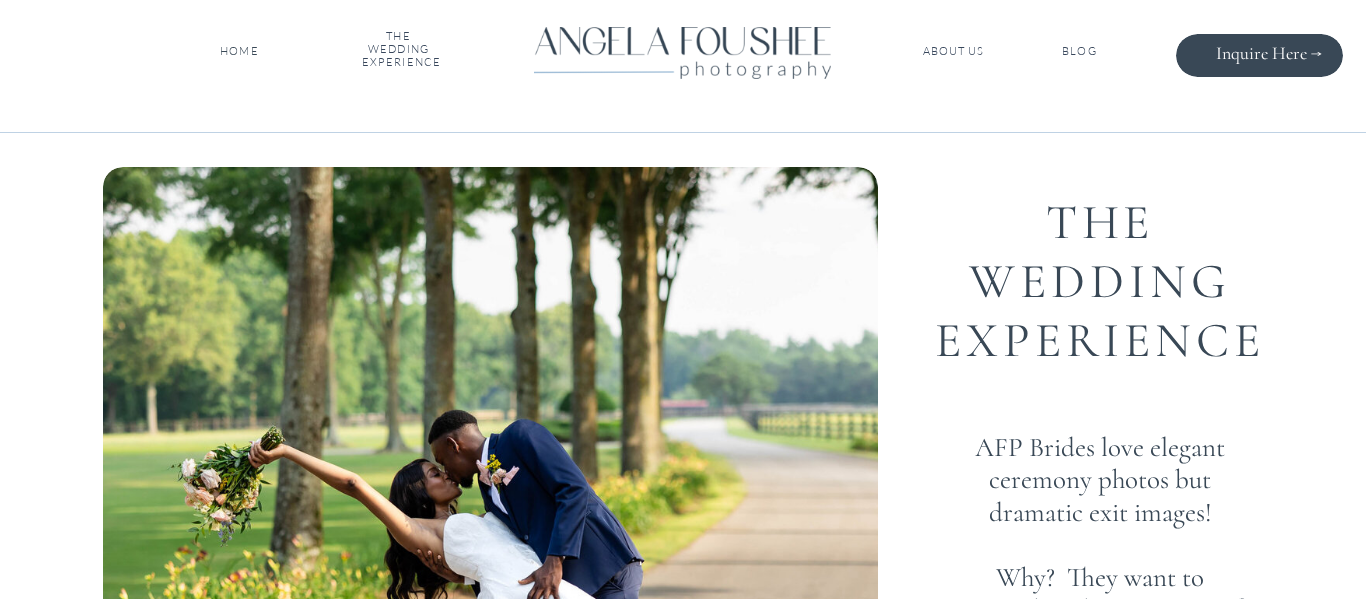 click on "Inquire Here ⟶ BLOG ABOUT US THE WEDDING EXPERIENCE HOME HOME ABOUT SERVICES BLOG  Inquire Here ⟶ PRESS DETAILS N. 03 N. 04 N. 05 N. 06 N. 0I N.02 Check date availability and set up a quick chat to meet!  If you would like an easy check on date availability text:   757-448-7622 .  Or click below to set up a consultation.  I'm always happy to send my price list!  As your  photographer in Virginia , I can't wait to start working with you! Once you book your wedding date, we will decide on when you want to schedule your Engagement Session.  Engagement Sessions are included with photography packages. Together we will create your custom designed Wedding Album.  Full of cherished favorite photos.  The quintessential reminder of a day you will want to relive, over and over. Full Gallery Delivery Relive your day while the memories are fresh.  View photos of your Bride & Groom portraits, all of the events of the day and even see how much fun your  family & friends had at your wedding! The Details BLOG" at bounding box center (683, 2090) 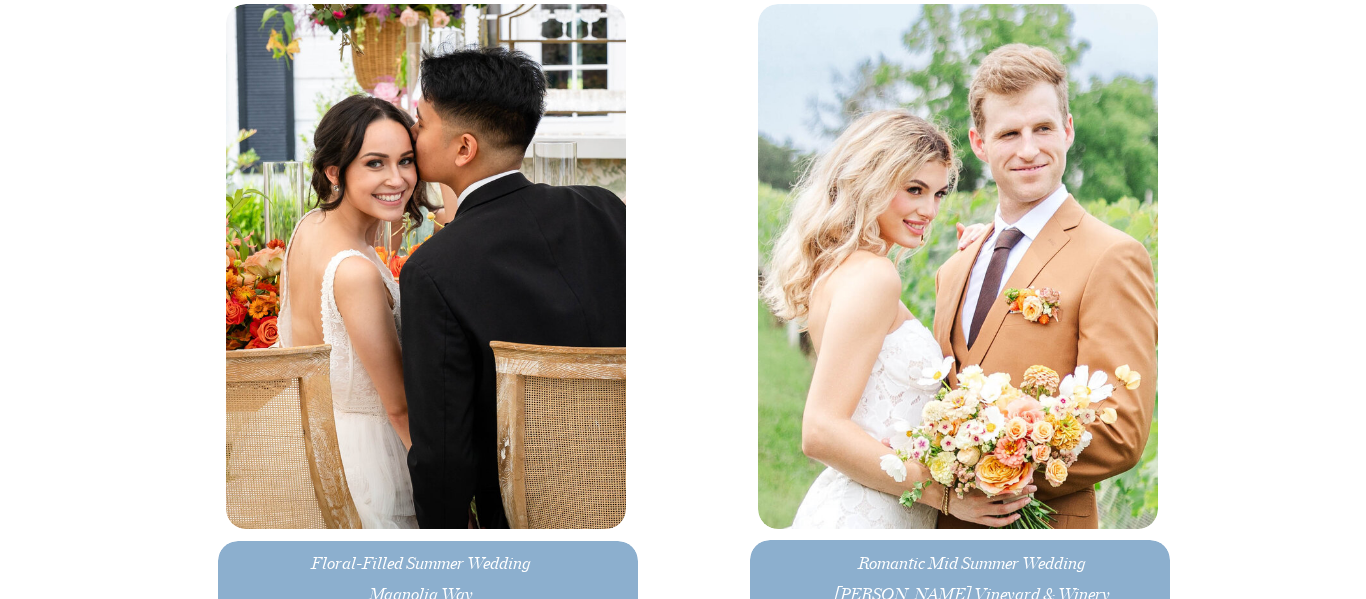 scroll, scrollTop: 3638, scrollLeft: 0, axis: vertical 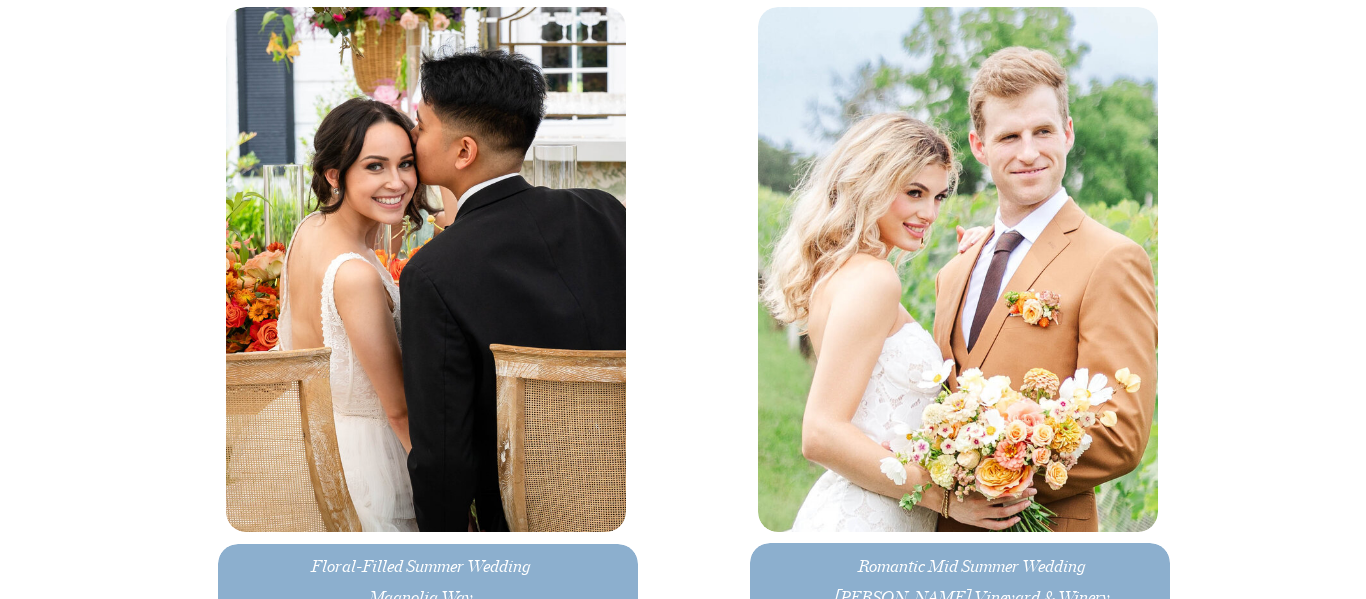 click at bounding box center (426, 269) 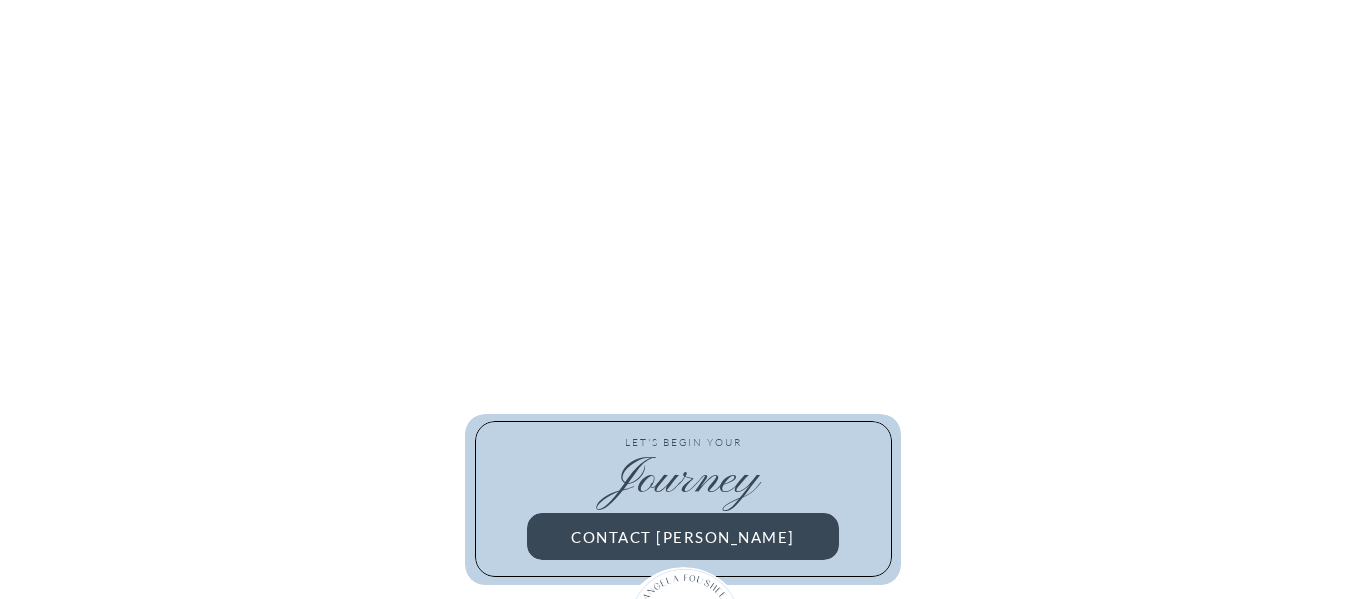 scroll, scrollTop: 3842, scrollLeft: 0, axis: vertical 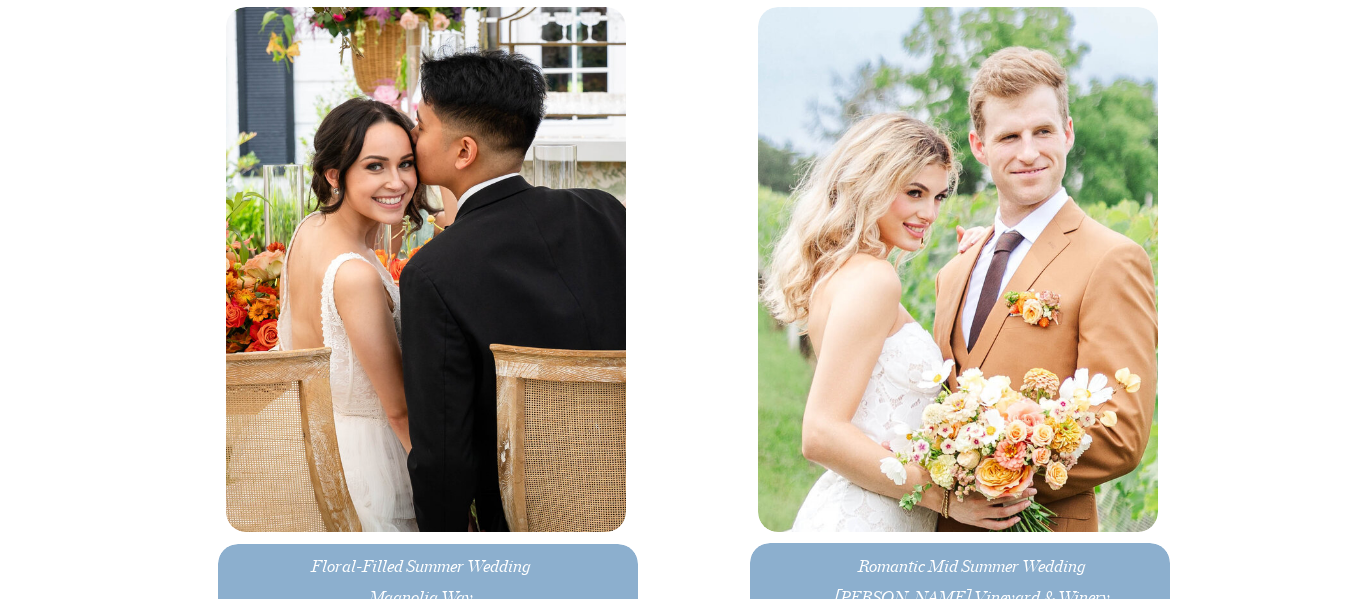 click at bounding box center [958, 269] 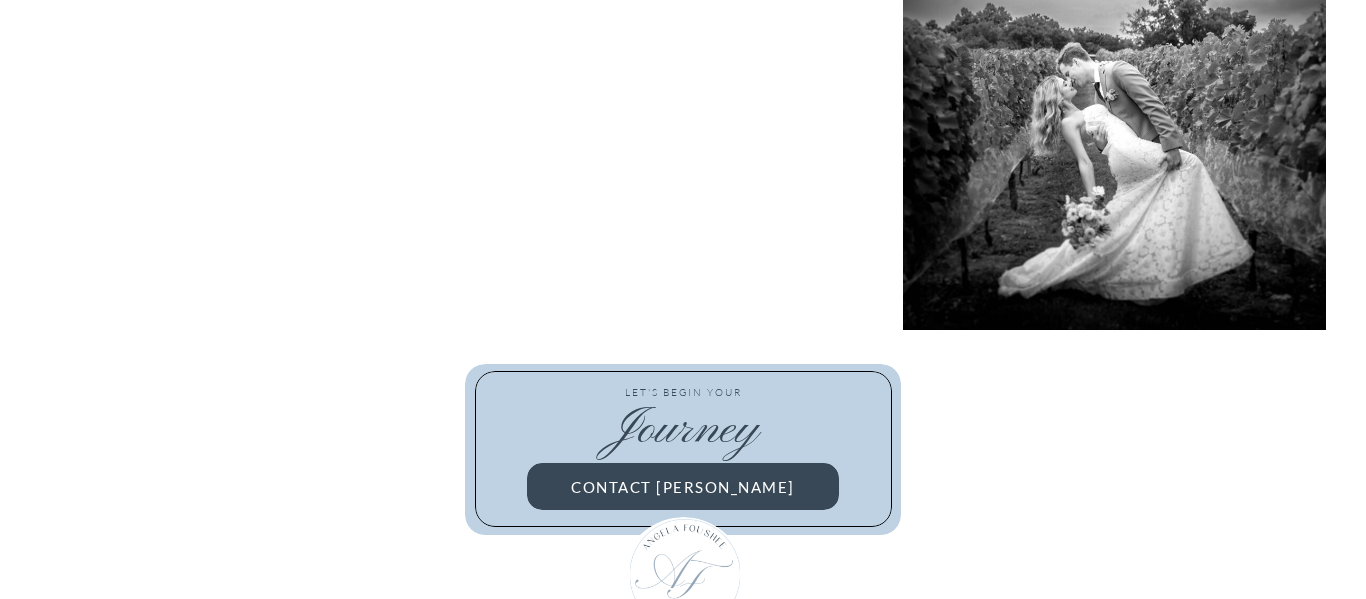 scroll, scrollTop: 4436, scrollLeft: 0, axis: vertical 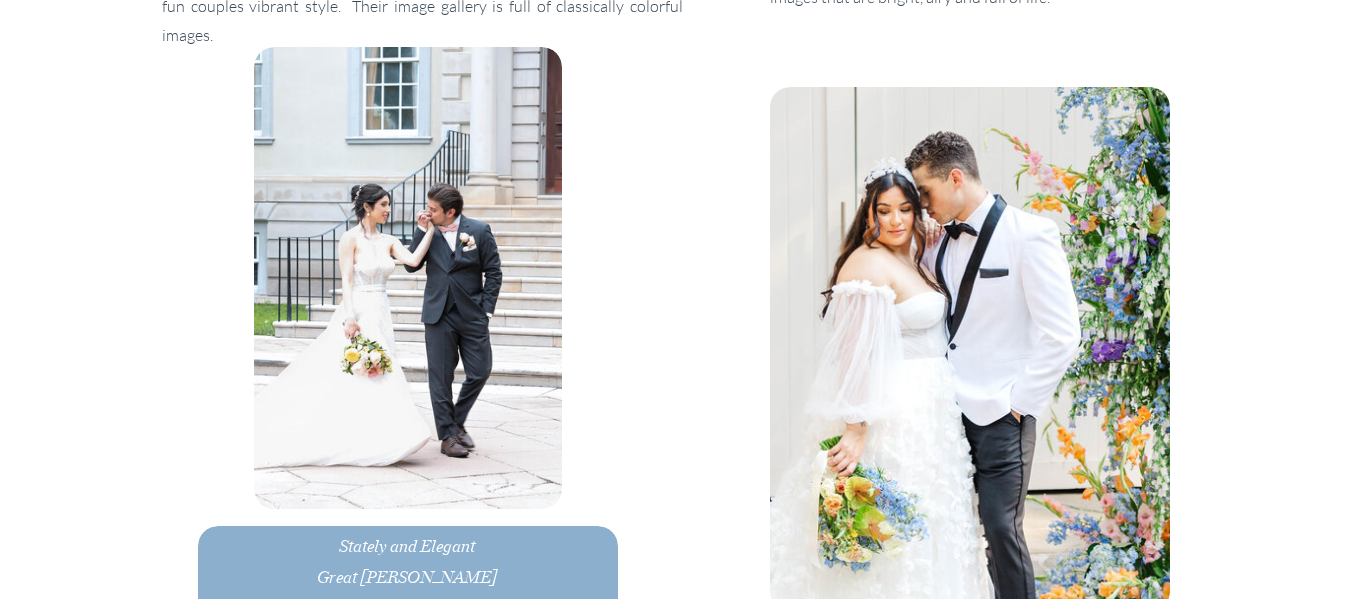 click at bounding box center (408, 278) 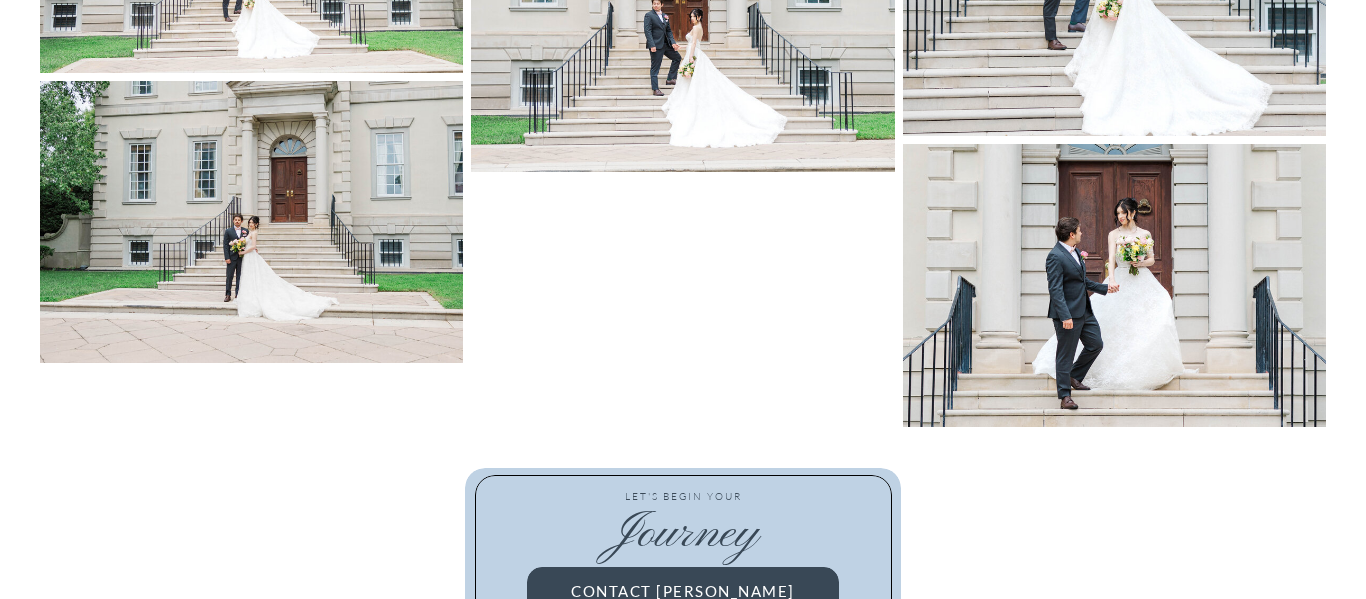scroll, scrollTop: 5636, scrollLeft: 0, axis: vertical 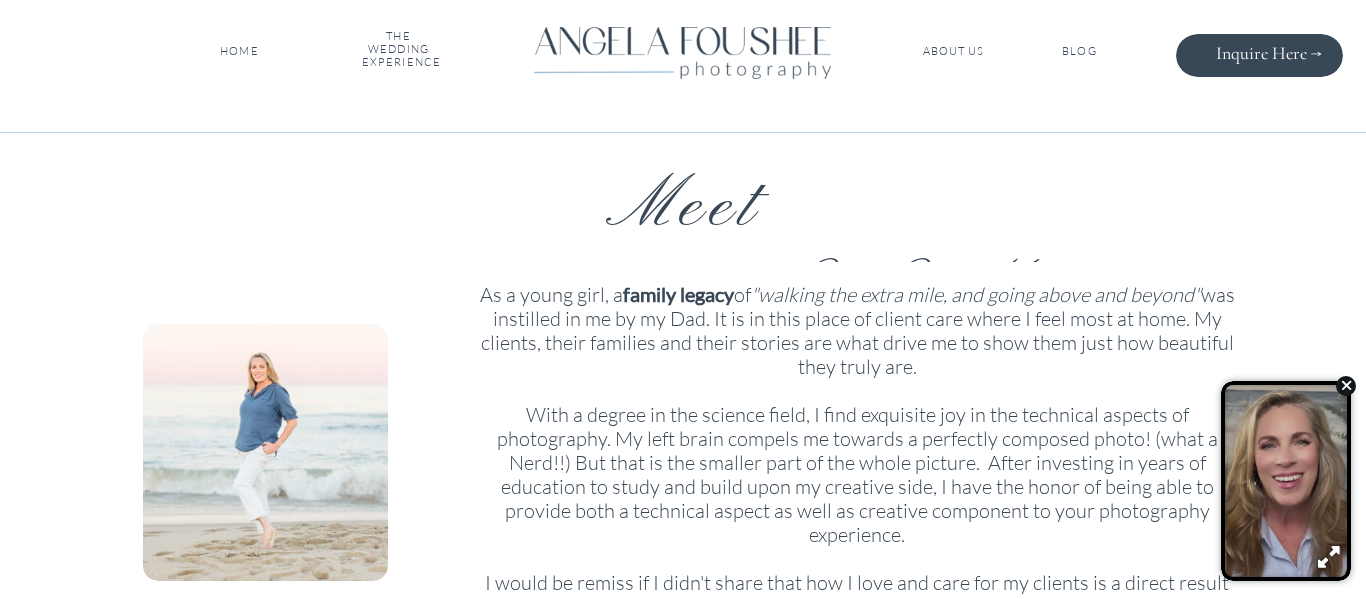 click at bounding box center (1345, 385) 